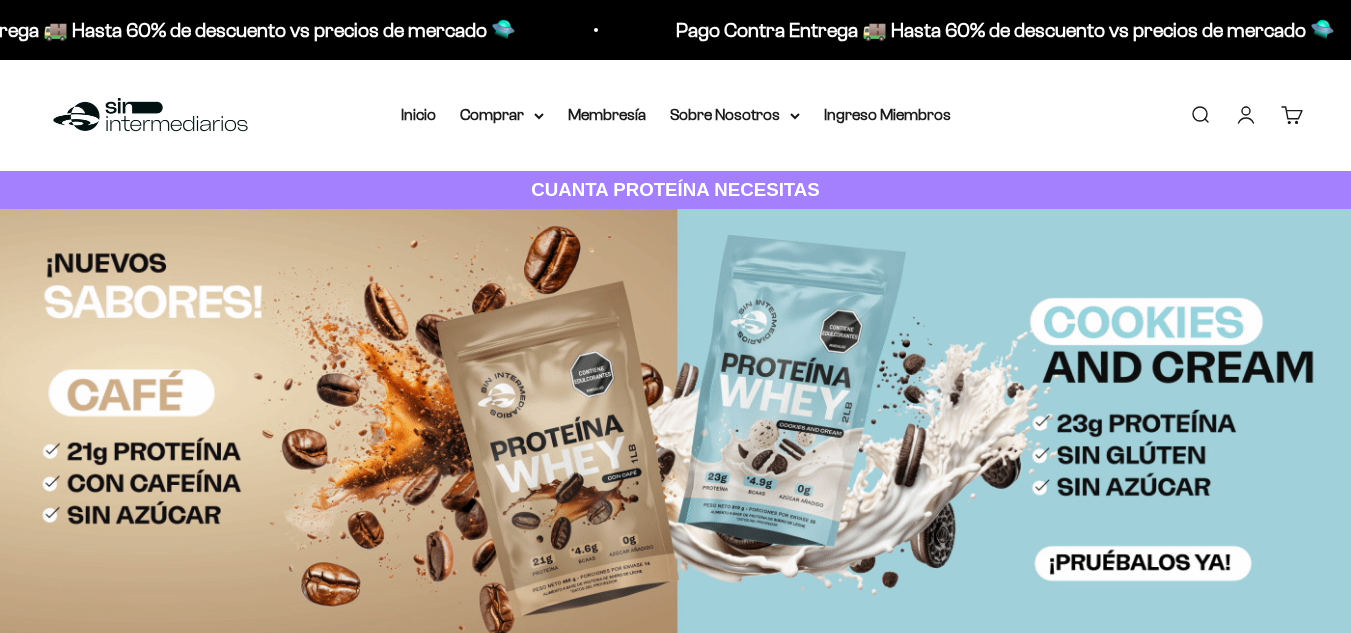 scroll, scrollTop: 0, scrollLeft: 0, axis: both 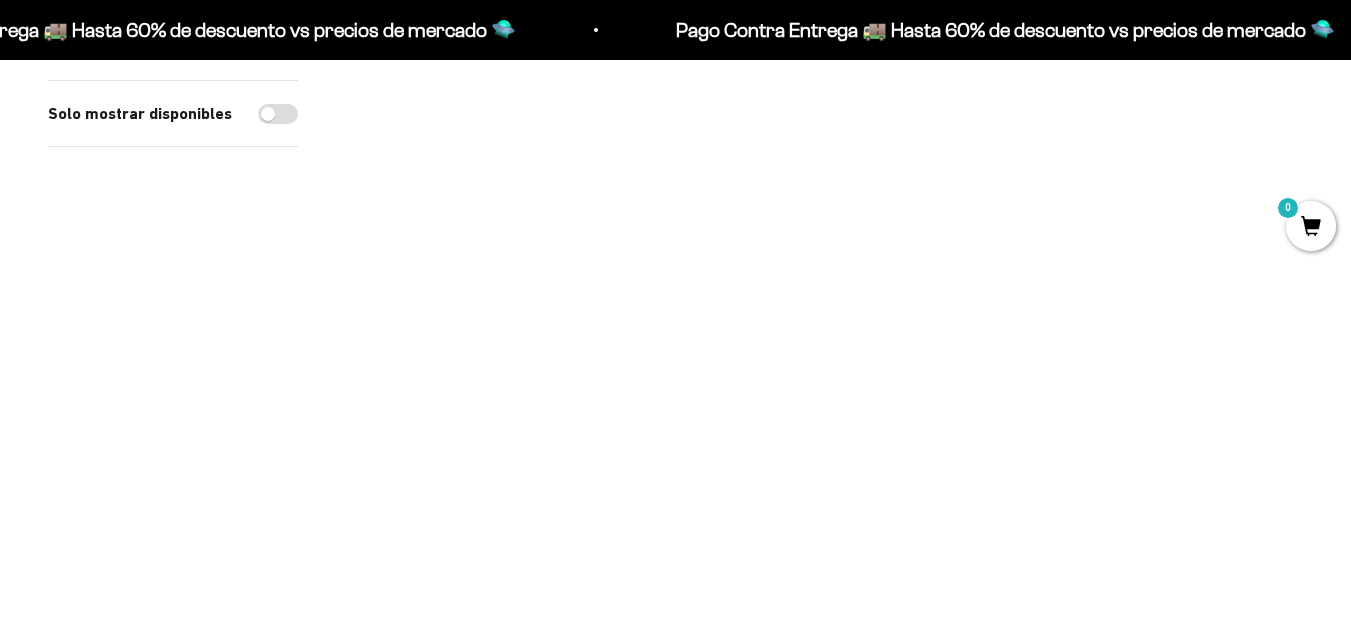 click at bounding box center (953, 426) 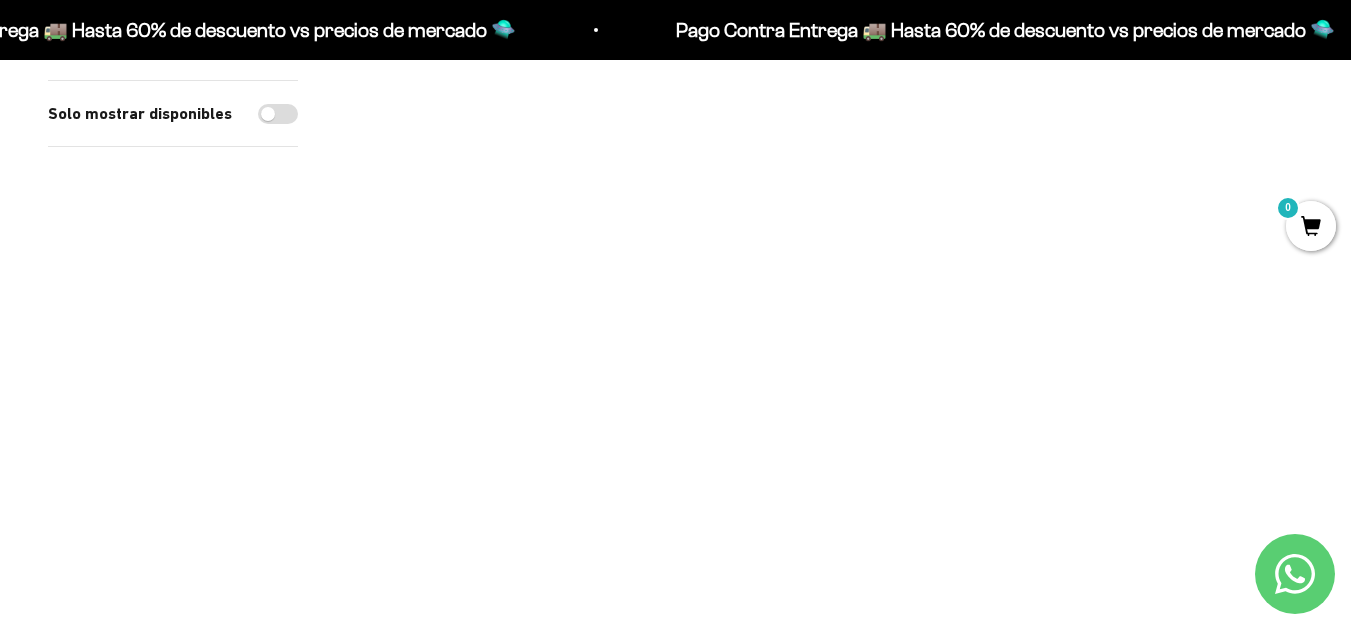 scroll, scrollTop: 1640, scrollLeft: 0, axis: vertical 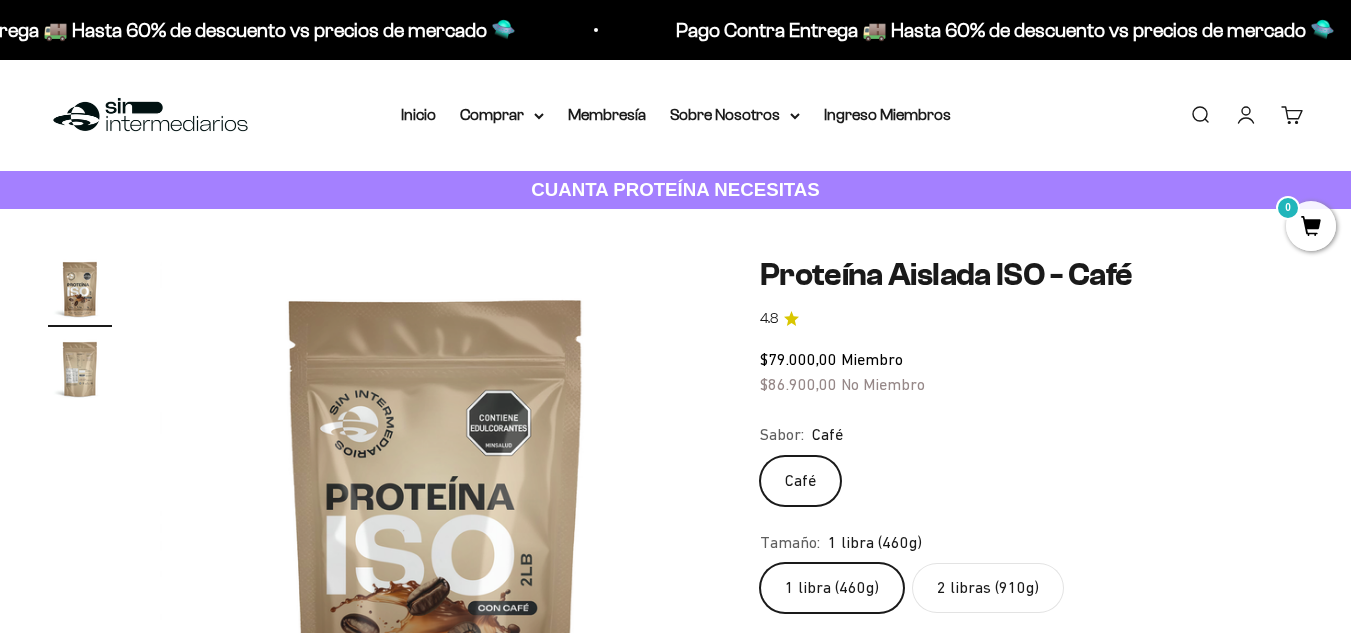 click on "2 libras (910g)" 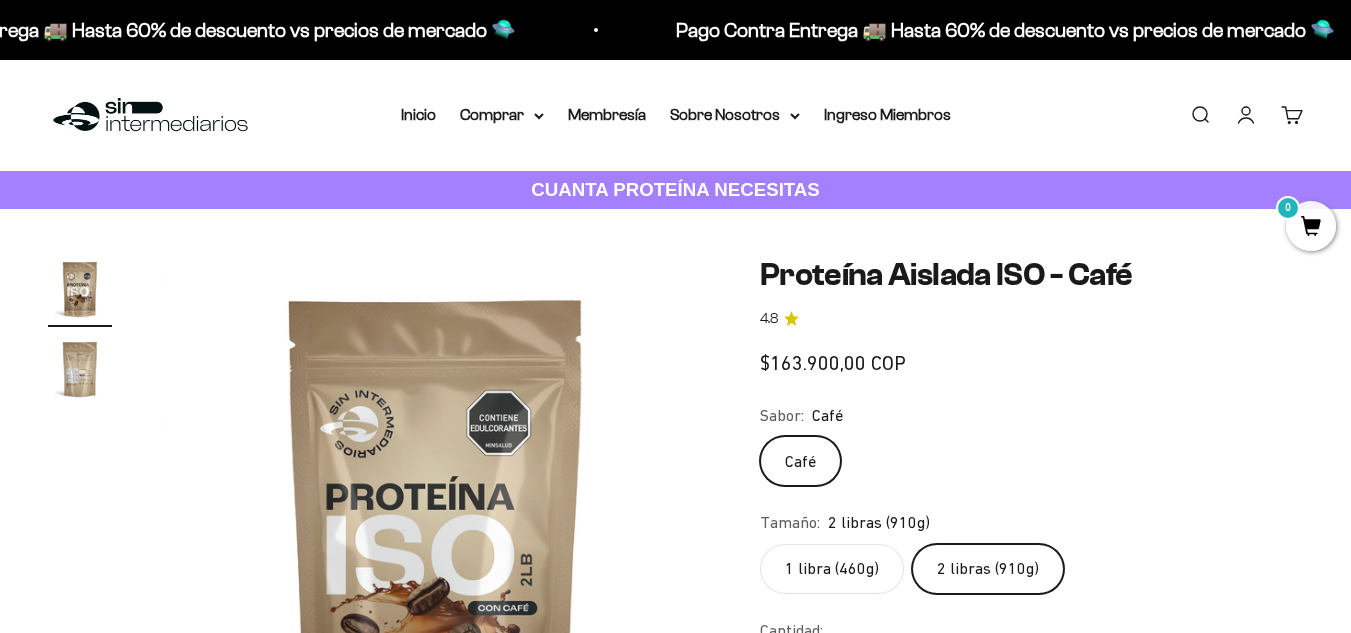 scroll, scrollTop: 0, scrollLeft: 0, axis: both 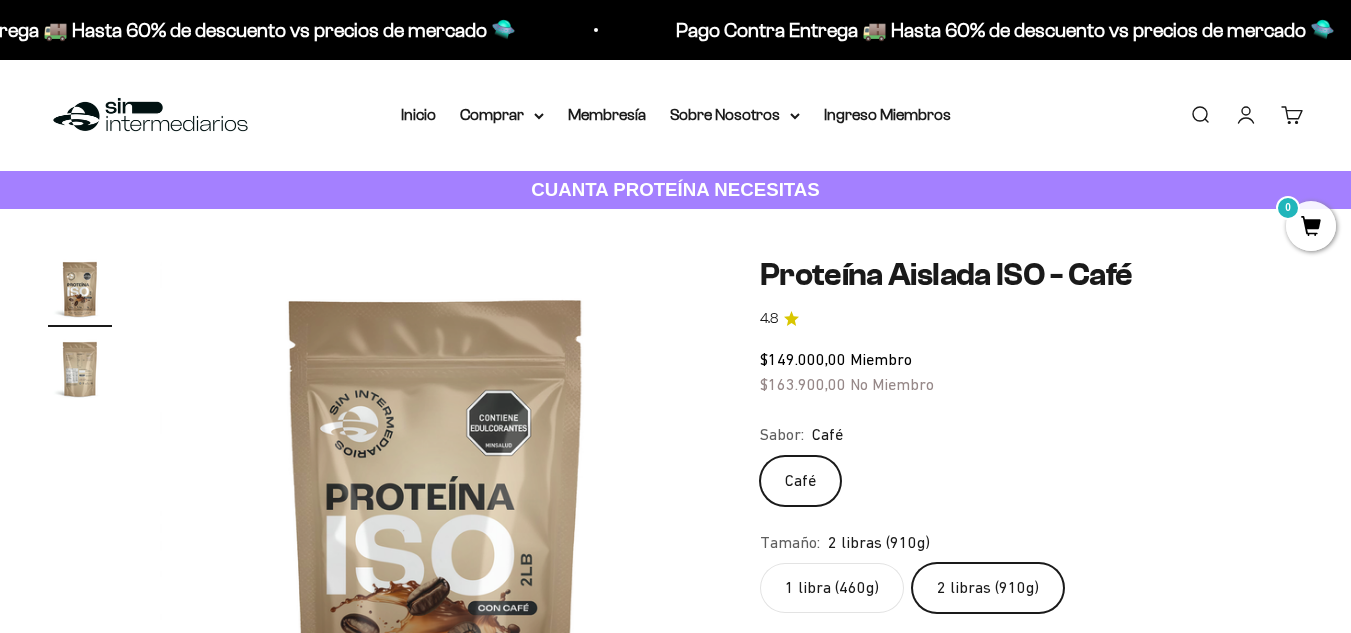 click on "1 libra (460g)" at bounding box center (759, 562) 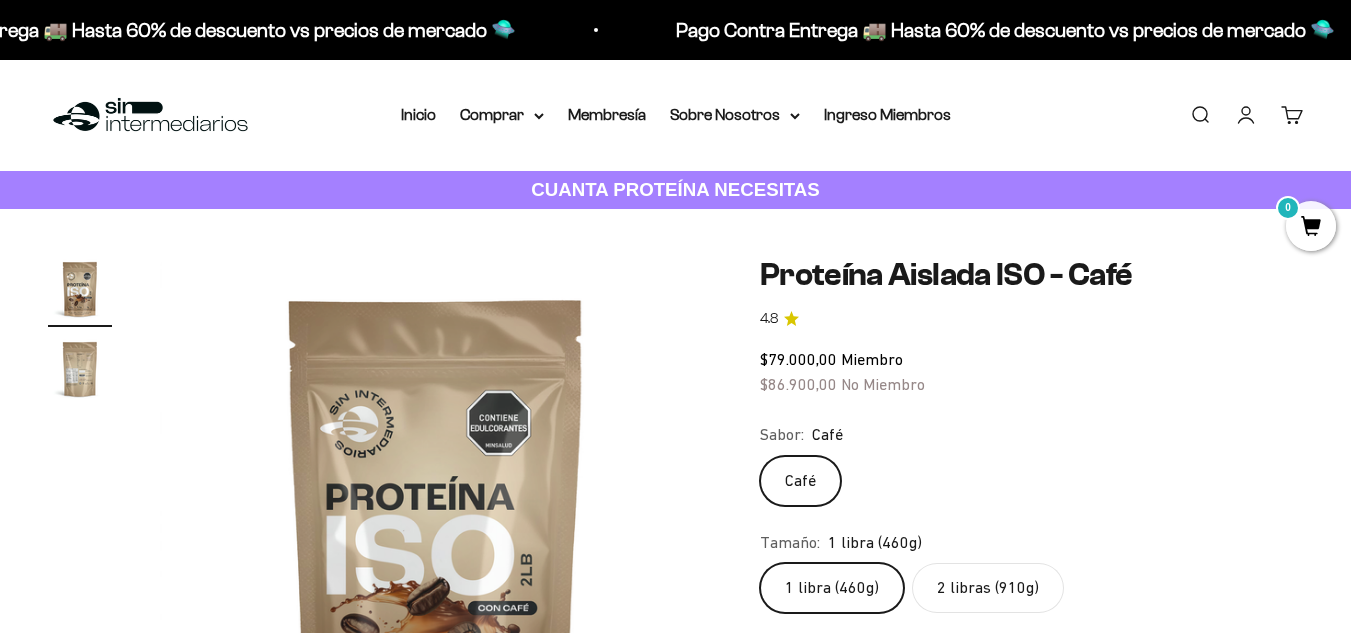 click on "2 libras (910g)" at bounding box center (759, 562) 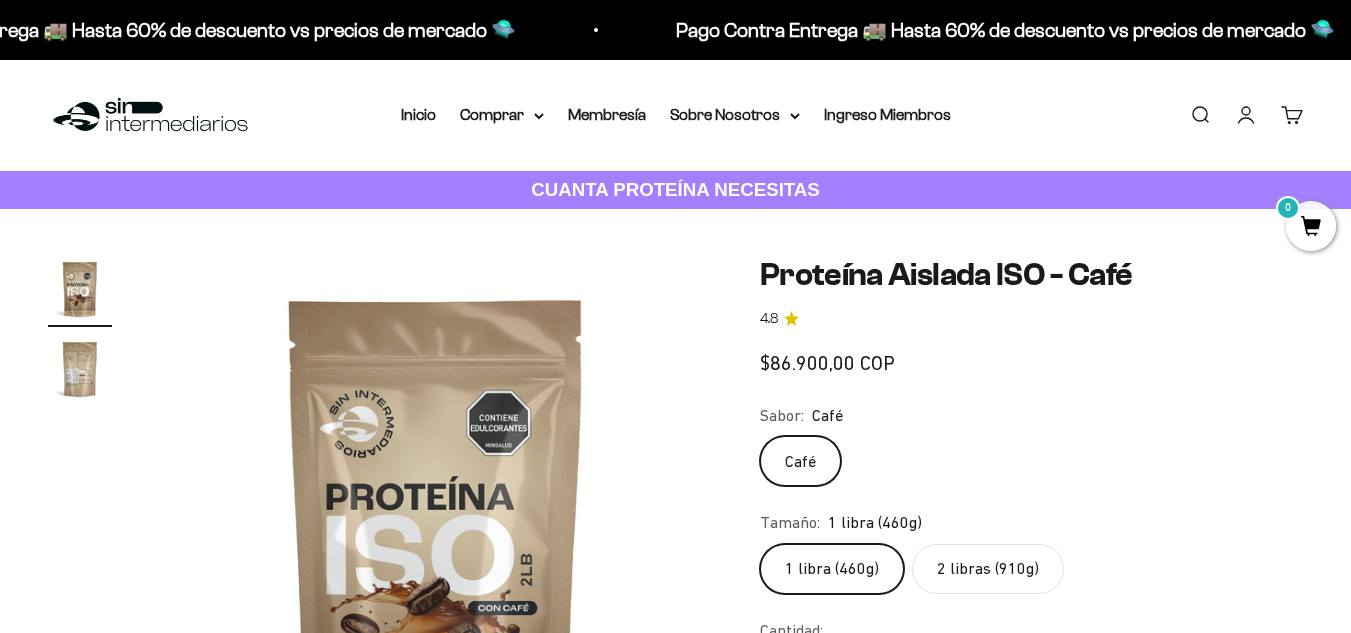 click on "2 libras (910g)" at bounding box center [759, 543] 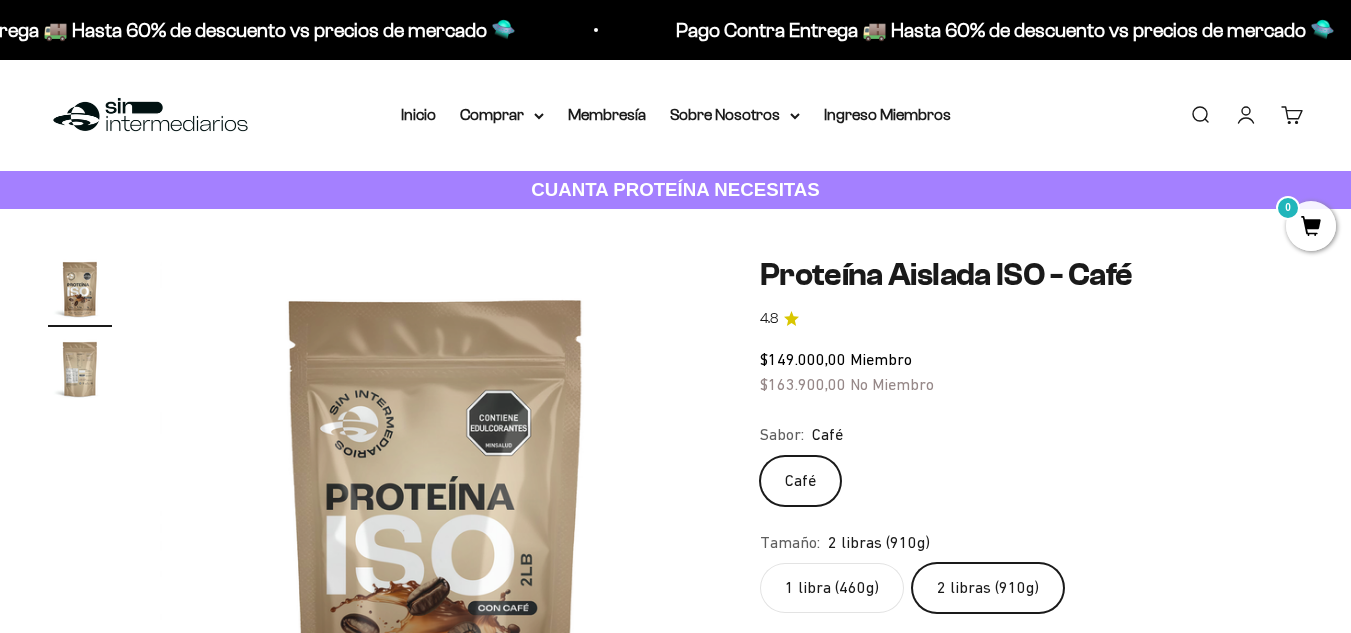 click on "1 libra (460g)" at bounding box center (759, 562) 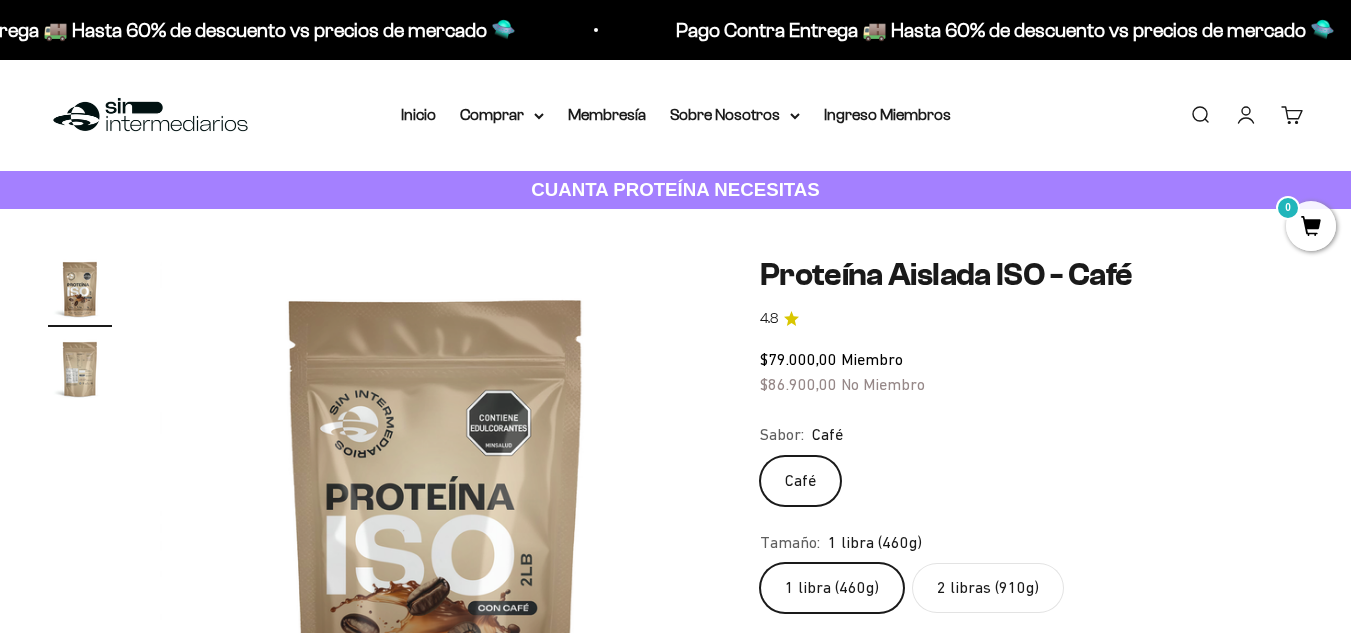 click on "2 libras (910g)" at bounding box center (759, 562) 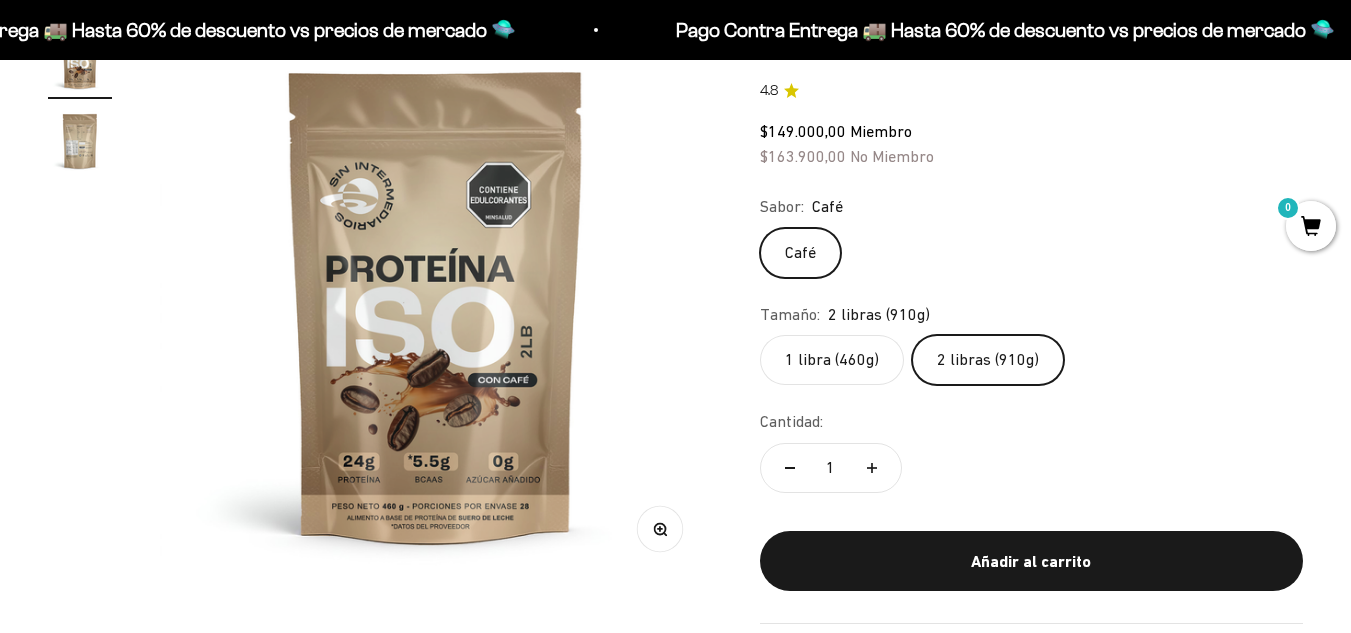 scroll, scrollTop: 308, scrollLeft: 0, axis: vertical 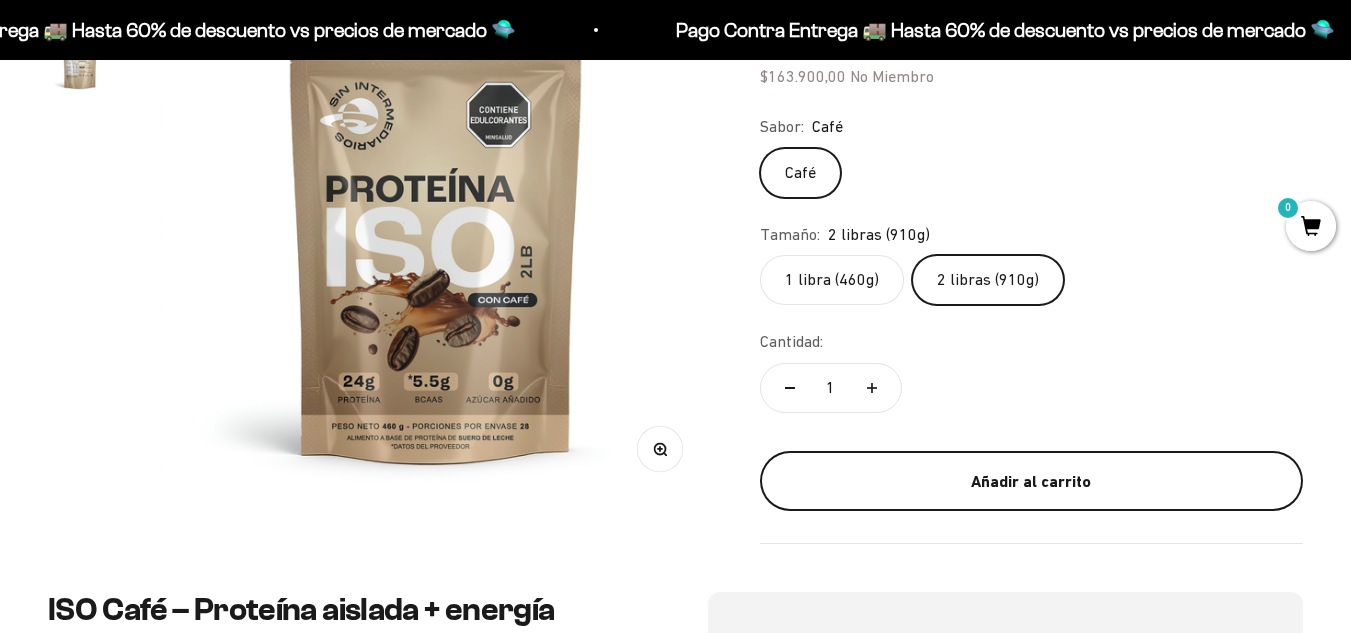 click on "Añadir al carrito" at bounding box center (1031, 482) 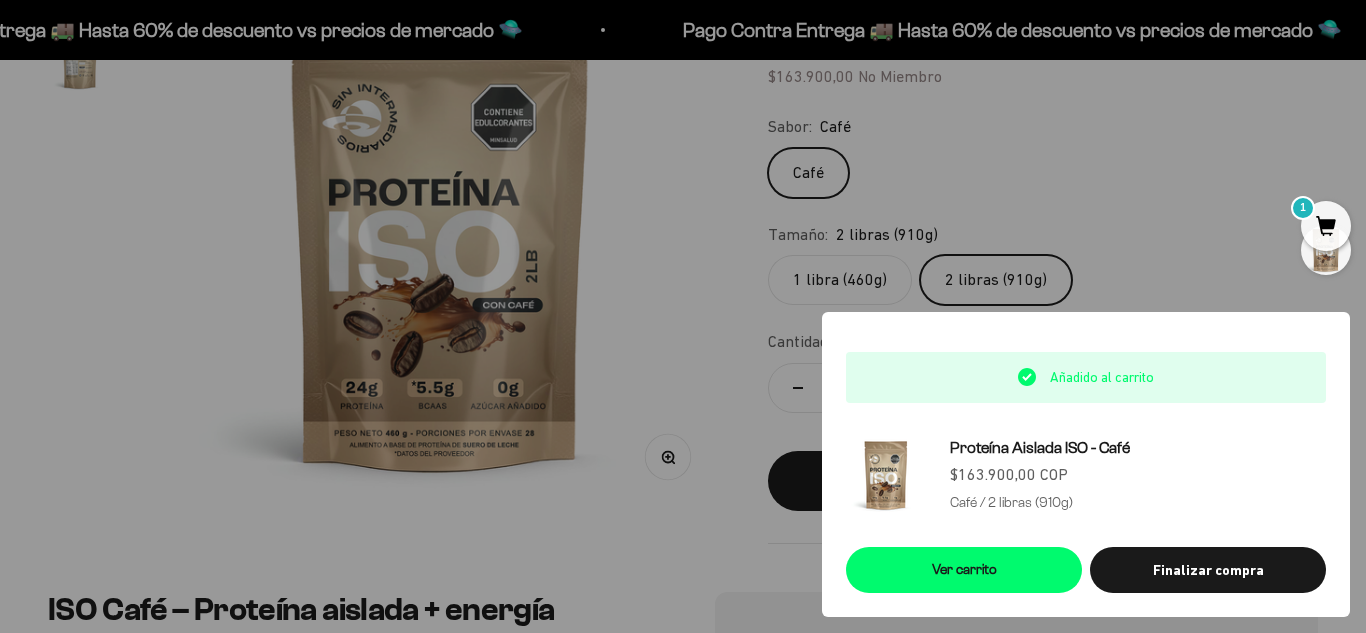 click at bounding box center (683, 316) 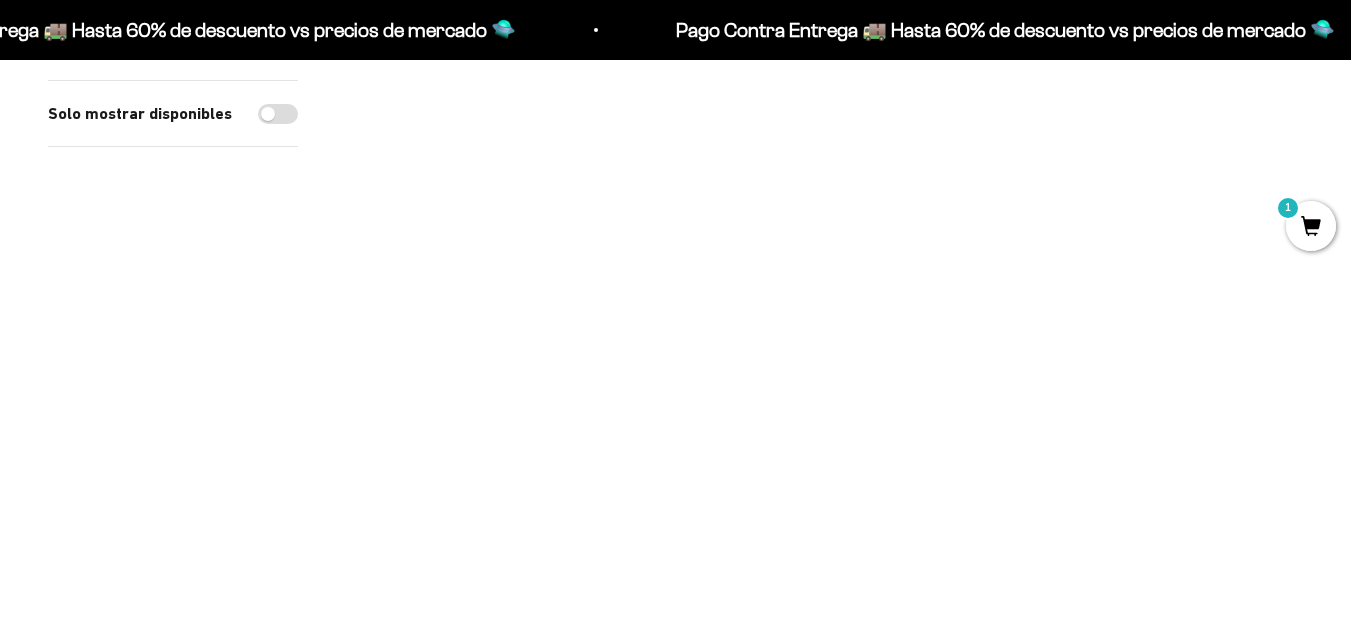 scroll, scrollTop: 1239, scrollLeft: 0, axis: vertical 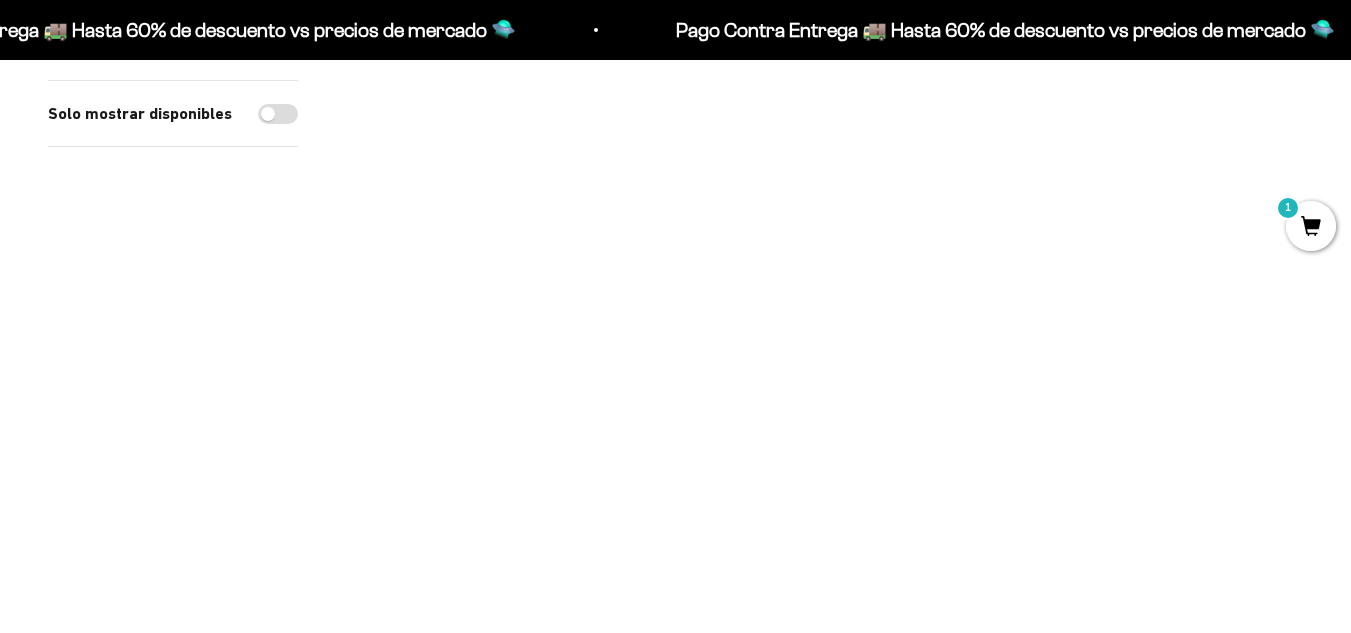 click at bounding box center [953, 307] 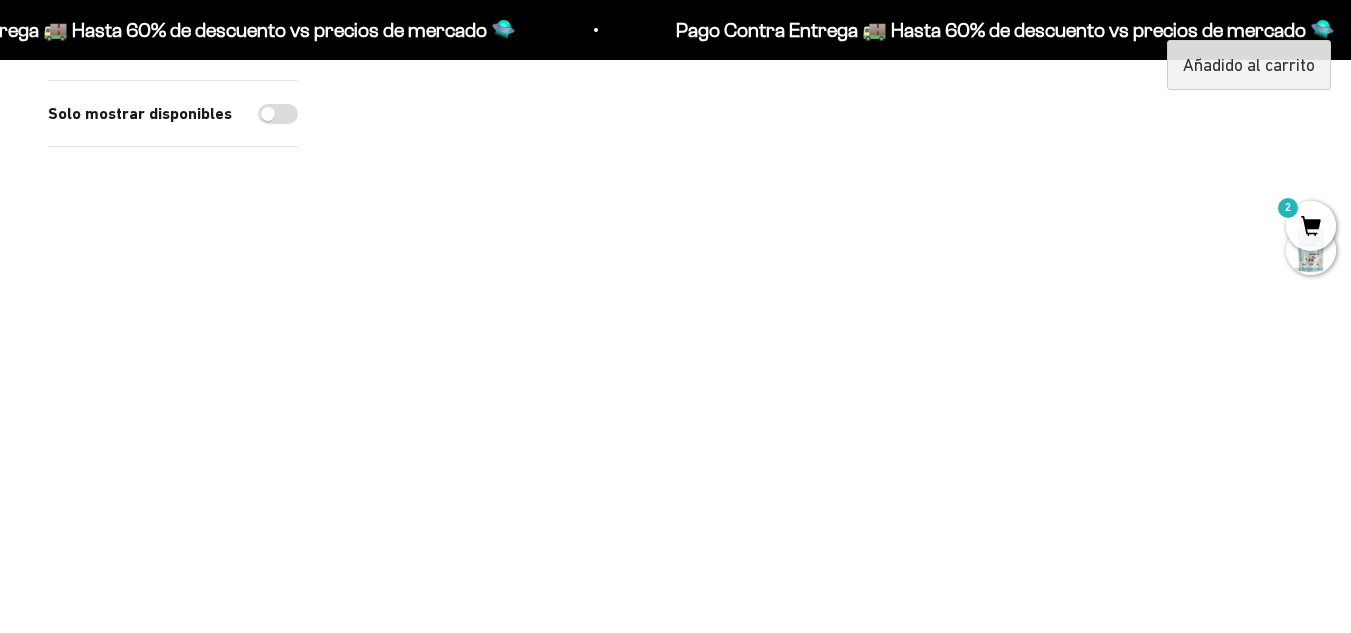 click on "2" at bounding box center [1311, 226] 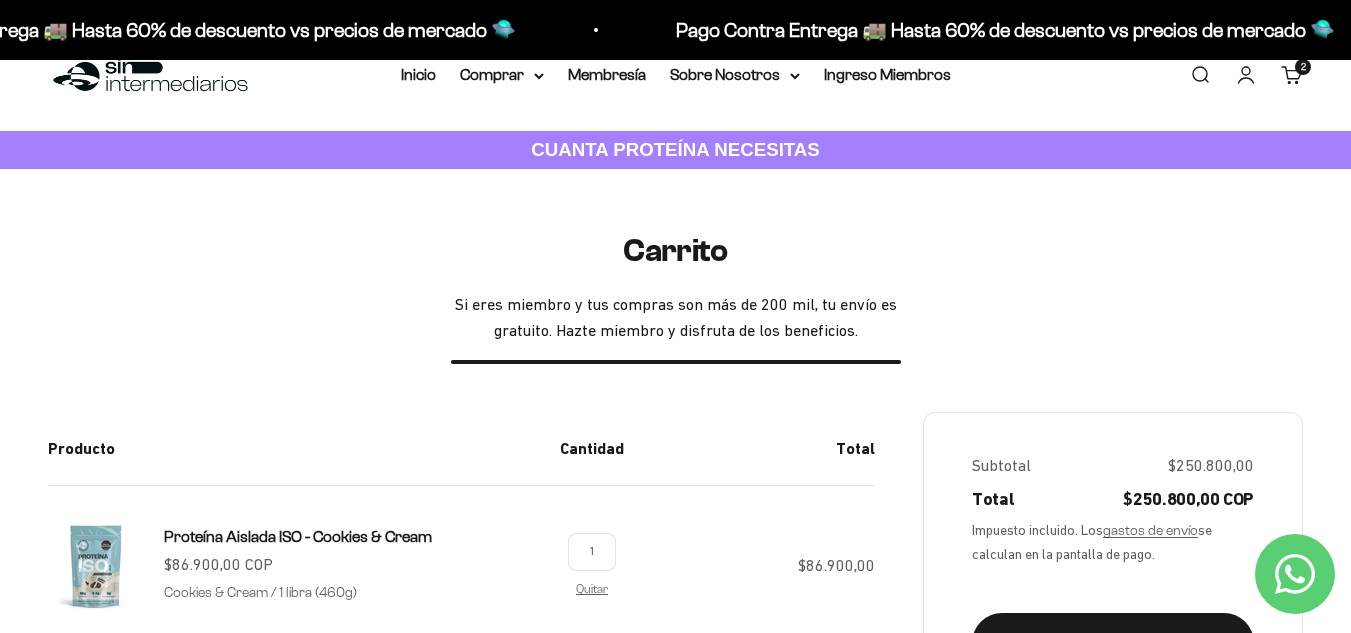 scroll, scrollTop: 0, scrollLeft: 0, axis: both 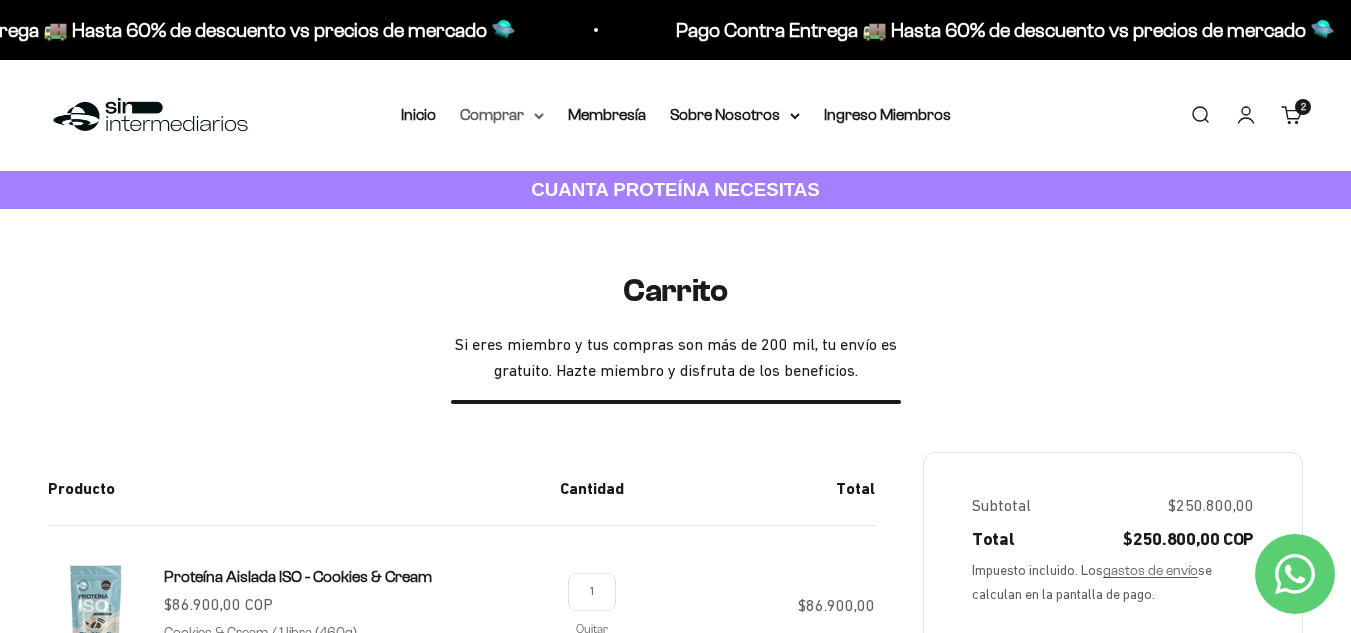 click on "Comprar" at bounding box center (502, 115) 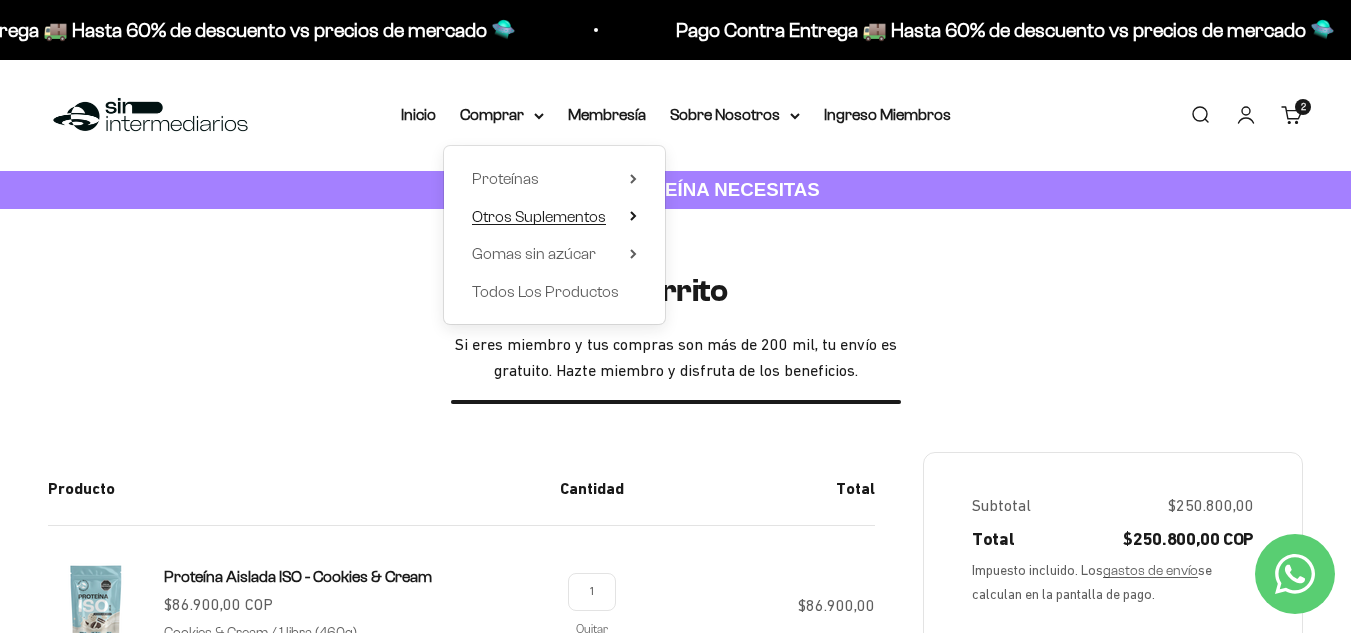 click on "Otros Suplementos" at bounding box center (554, 217) 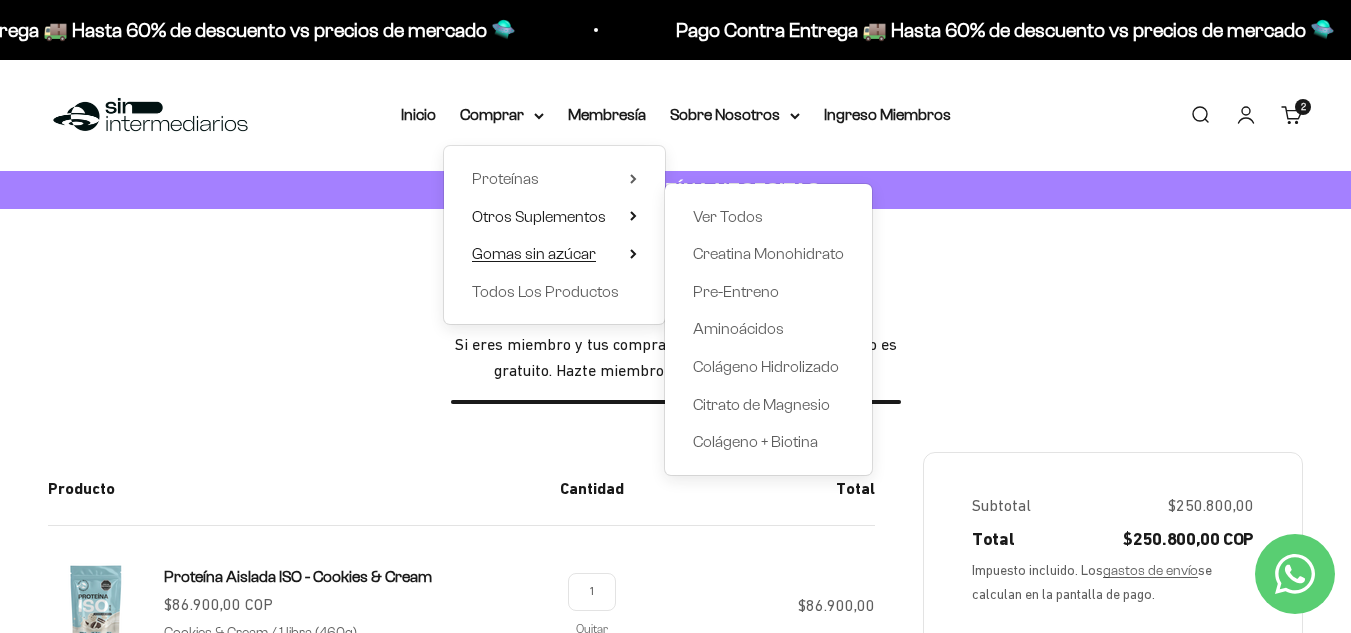 click on "Gomas sin azúcar" at bounding box center [554, 254] 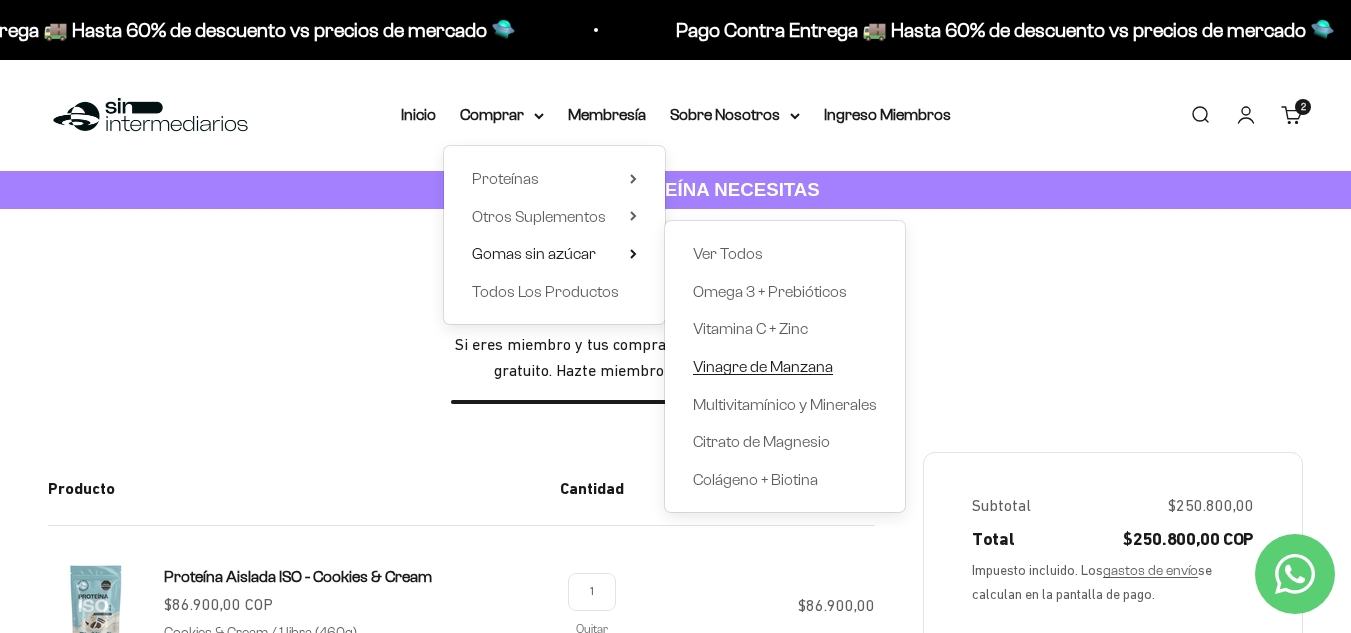 click on "Vinagre de Manzana" at bounding box center (763, 366) 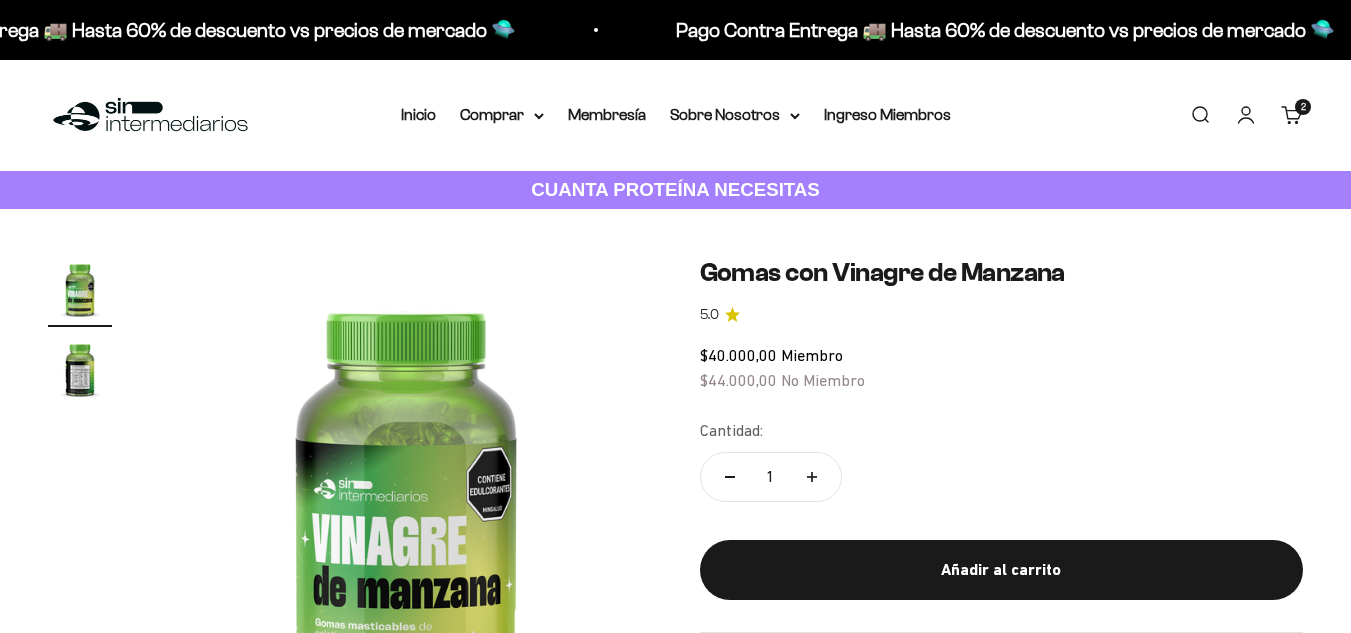 scroll, scrollTop: 0, scrollLeft: 0, axis: both 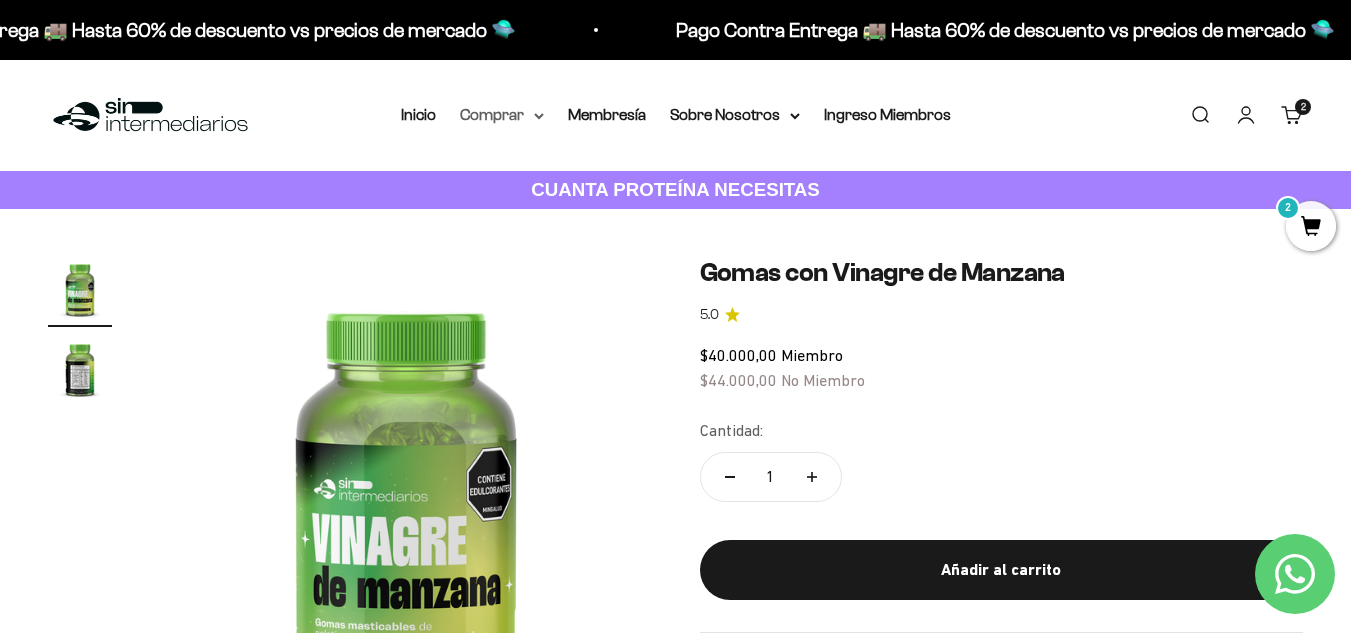 click on "Comprar" at bounding box center (502, 115) 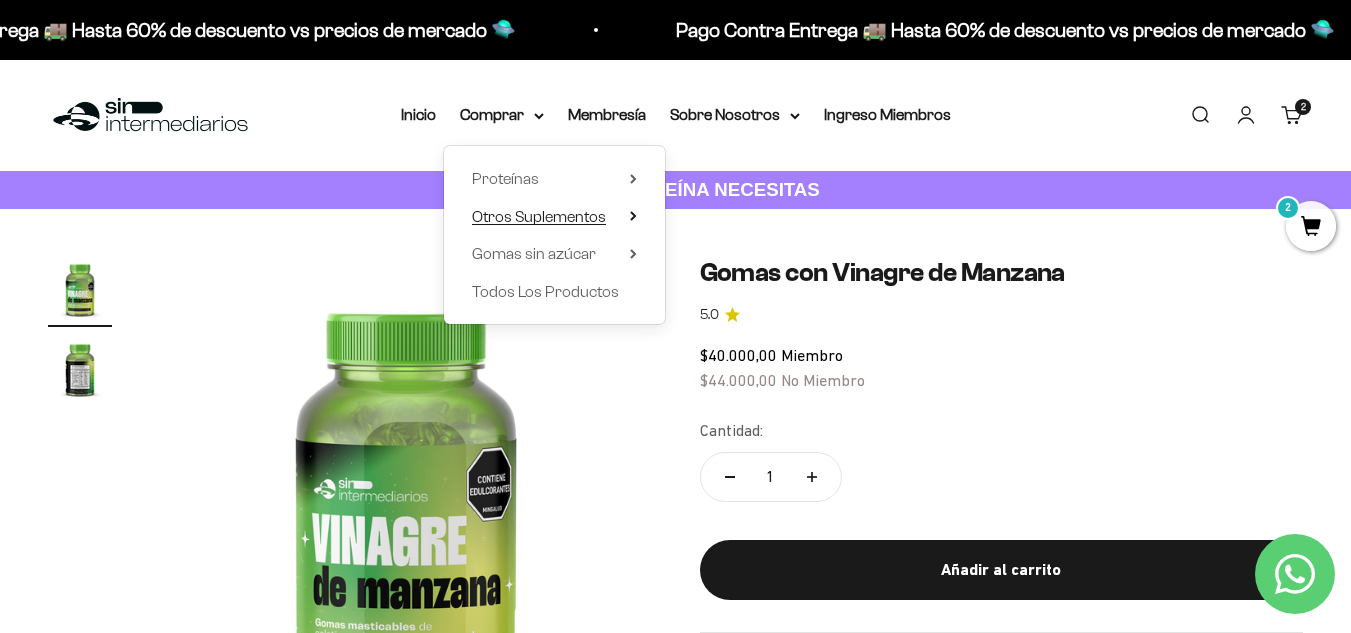 click on "Otros Suplementos" at bounding box center [554, 217] 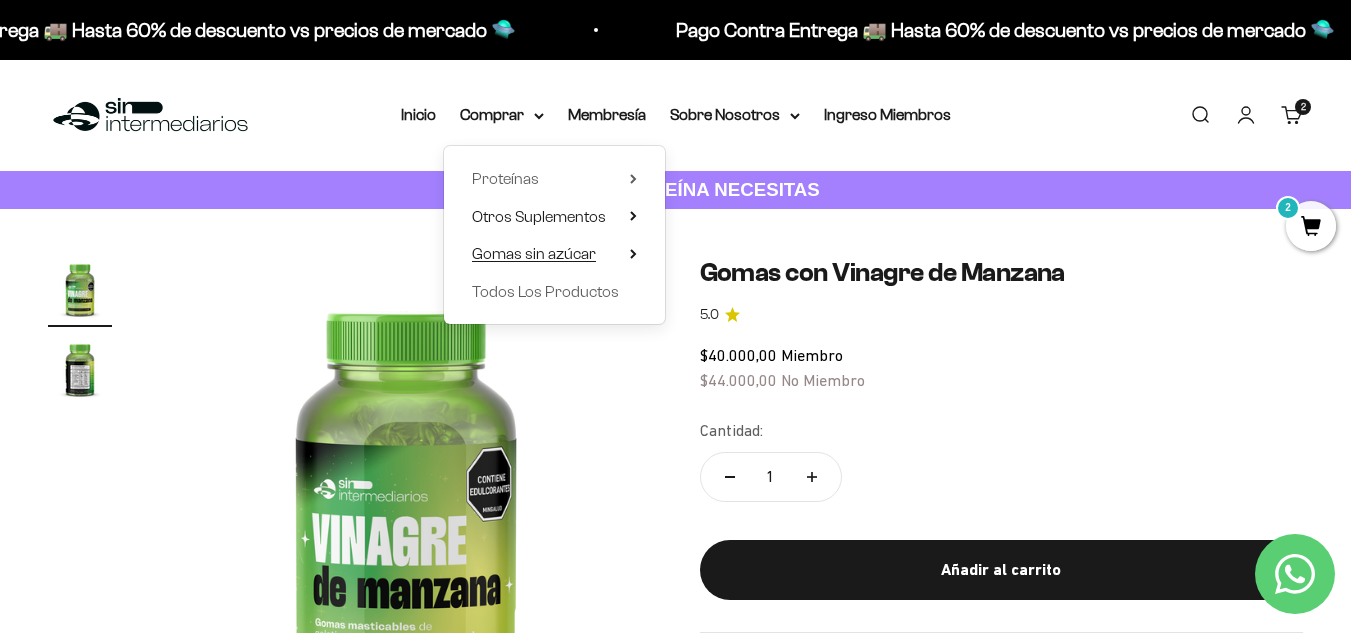 click on "Gomas sin azúcar" at bounding box center (554, 254) 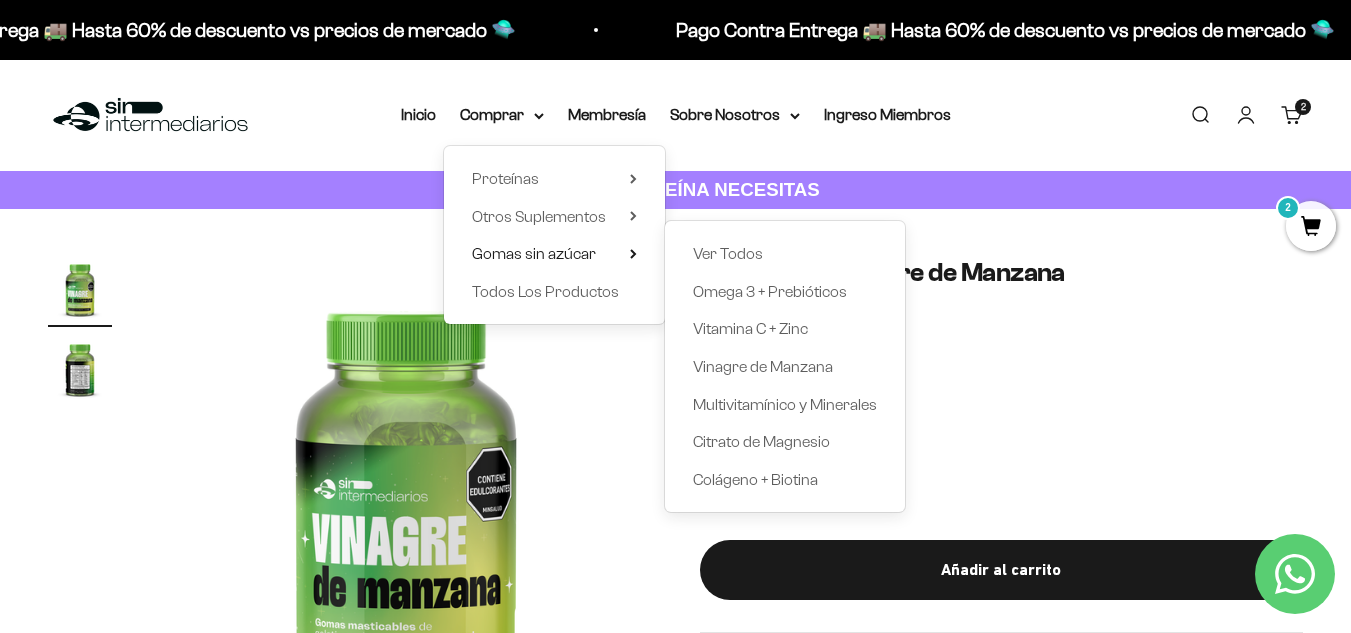 click on "Gomas con Vinagre de Manzana 5.0
$40.000,00   Miembro $44.000,00   No Miembro
Cantidad:
1
Añadir al carrito" 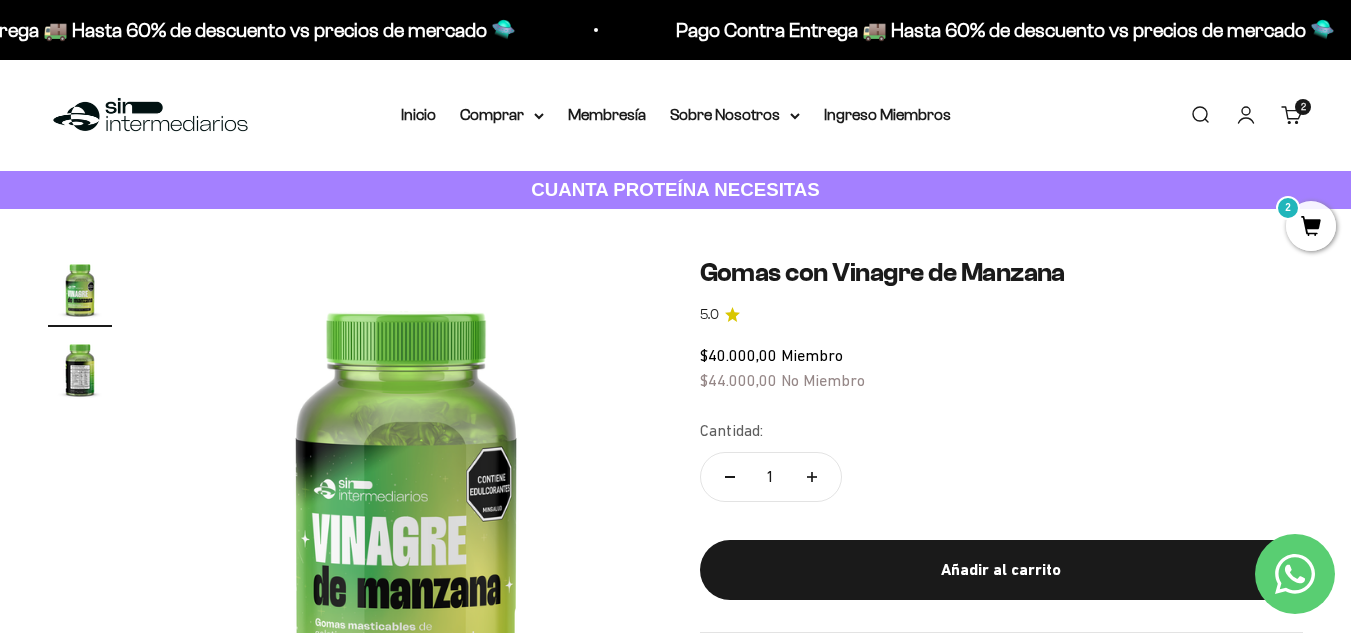 click on "2" at bounding box center (1311, 226) 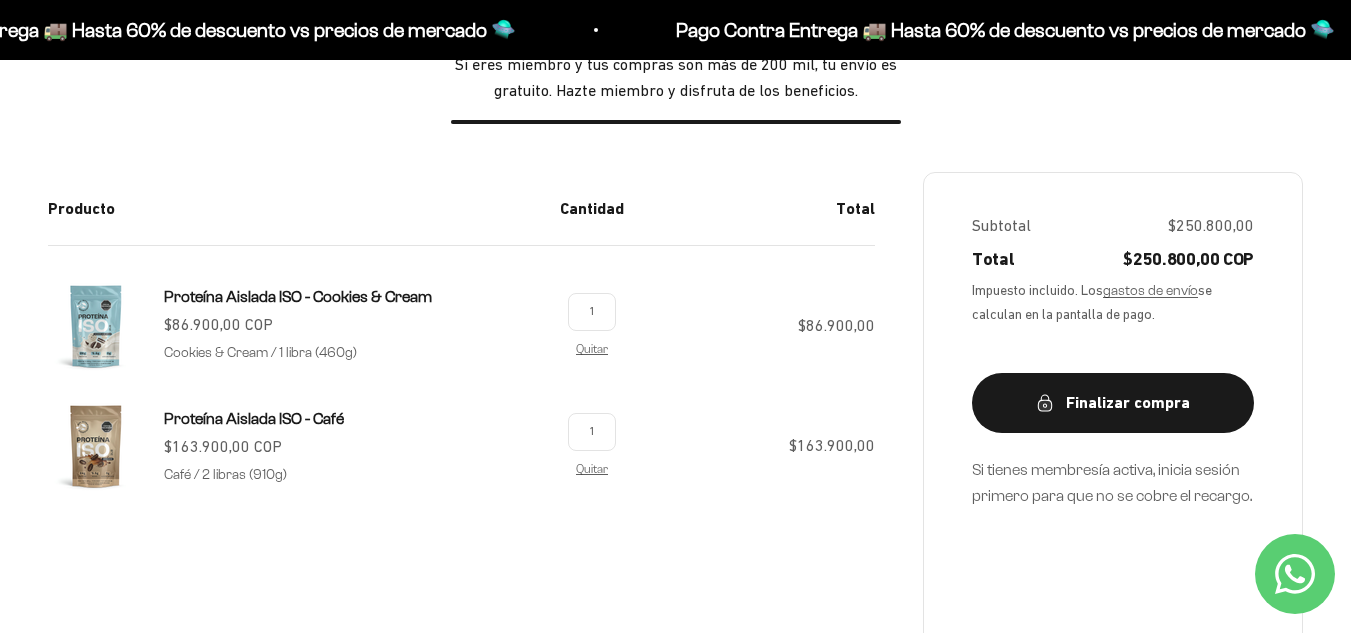 scroll, scrollTop: 320, scrollLeft: 0, axis: vertical 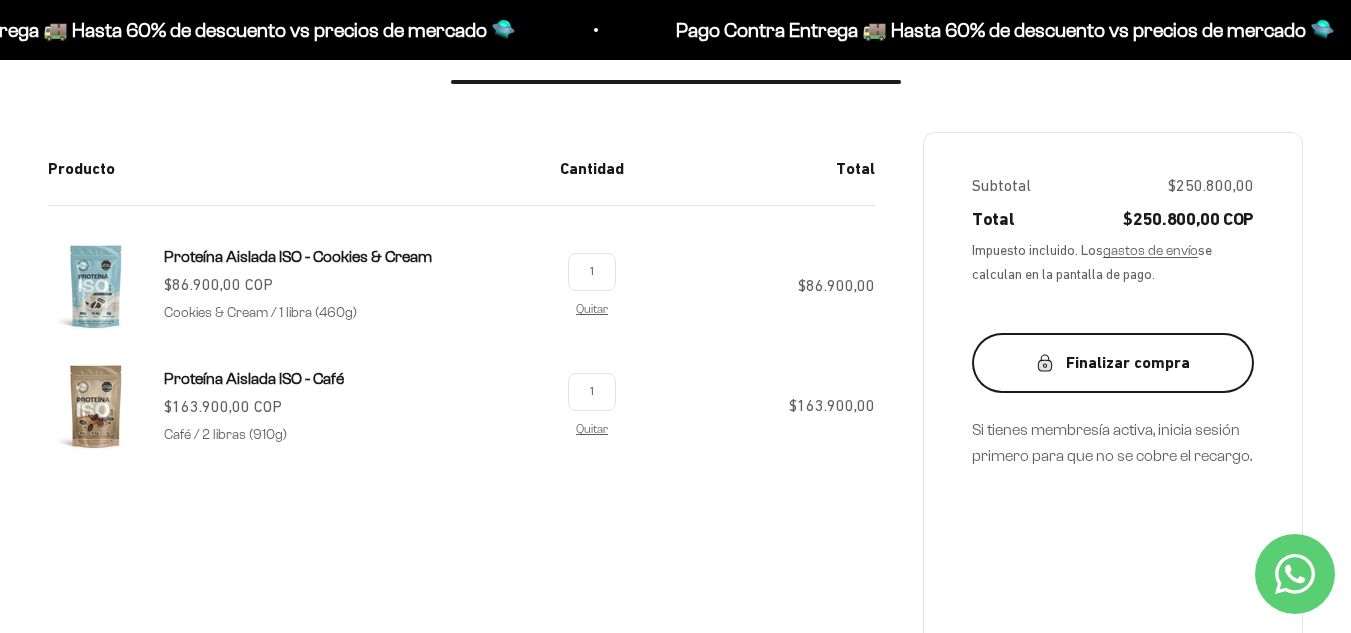 click on "Finalizar compra" at bounding box center [1113, 363] 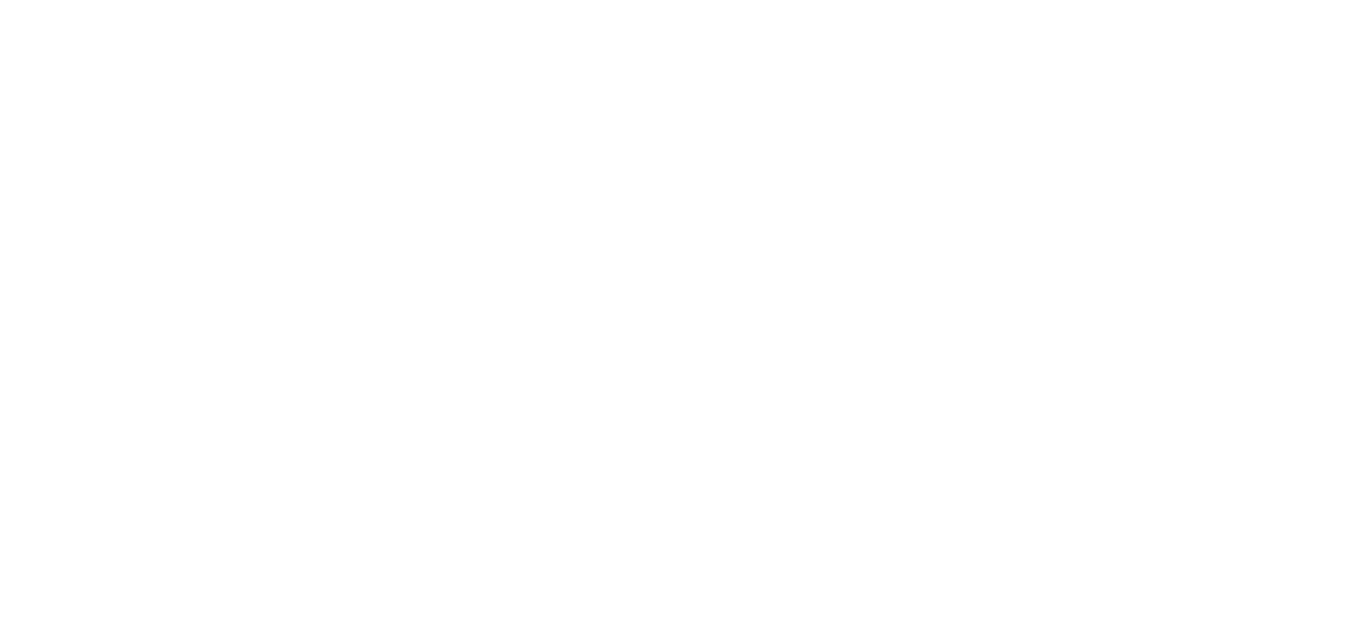 scroll, scrollTop: 0, scrollLeft: 0, axis: both 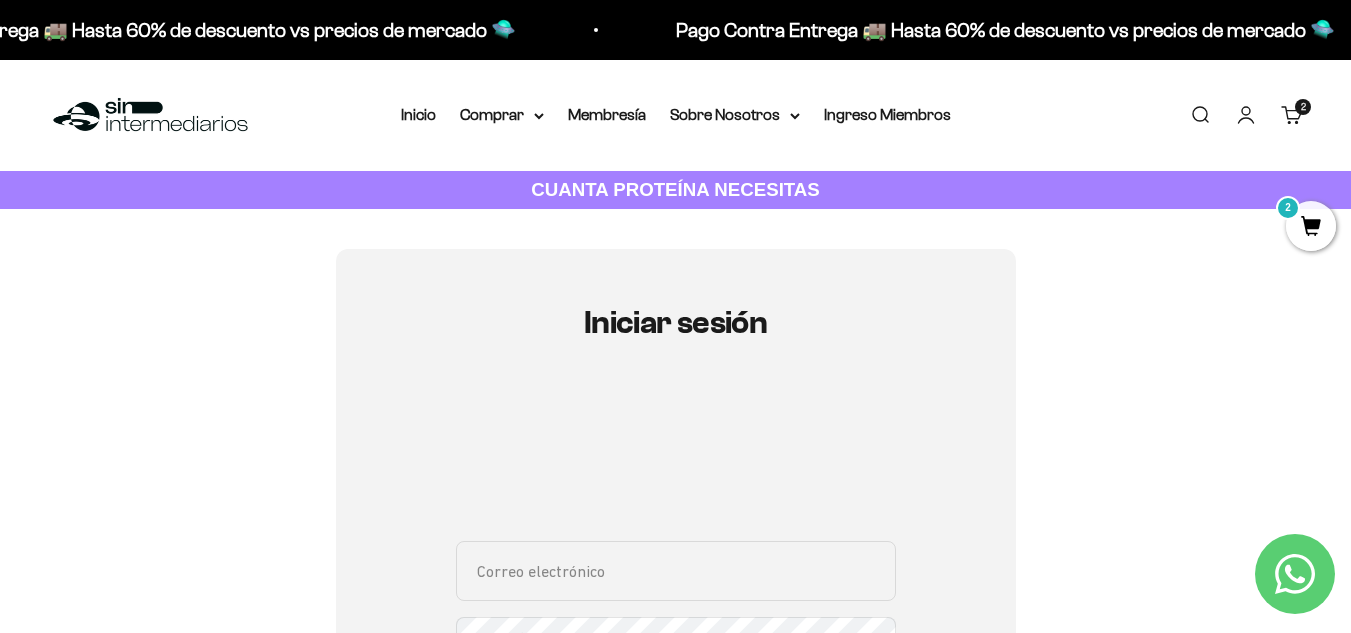 click on "Correo electrónico" at bounding box center [676, 571] 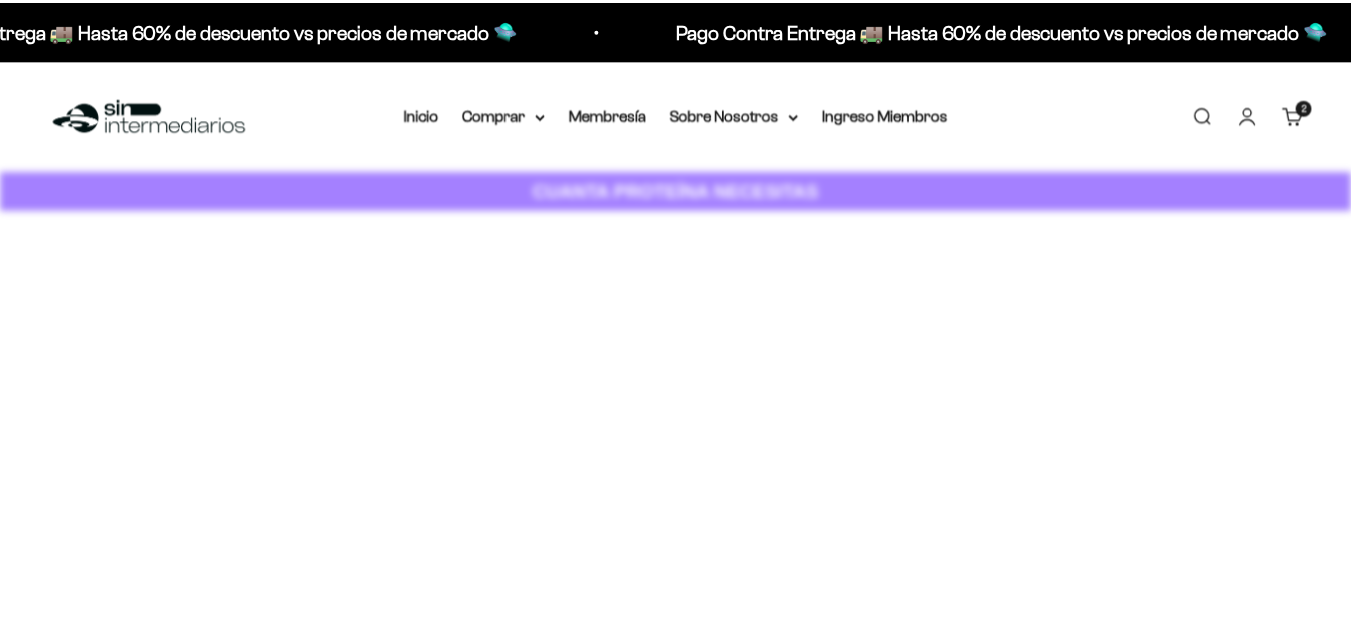scroll, scrollTop: 0, scrollLeft: 0, axis: both 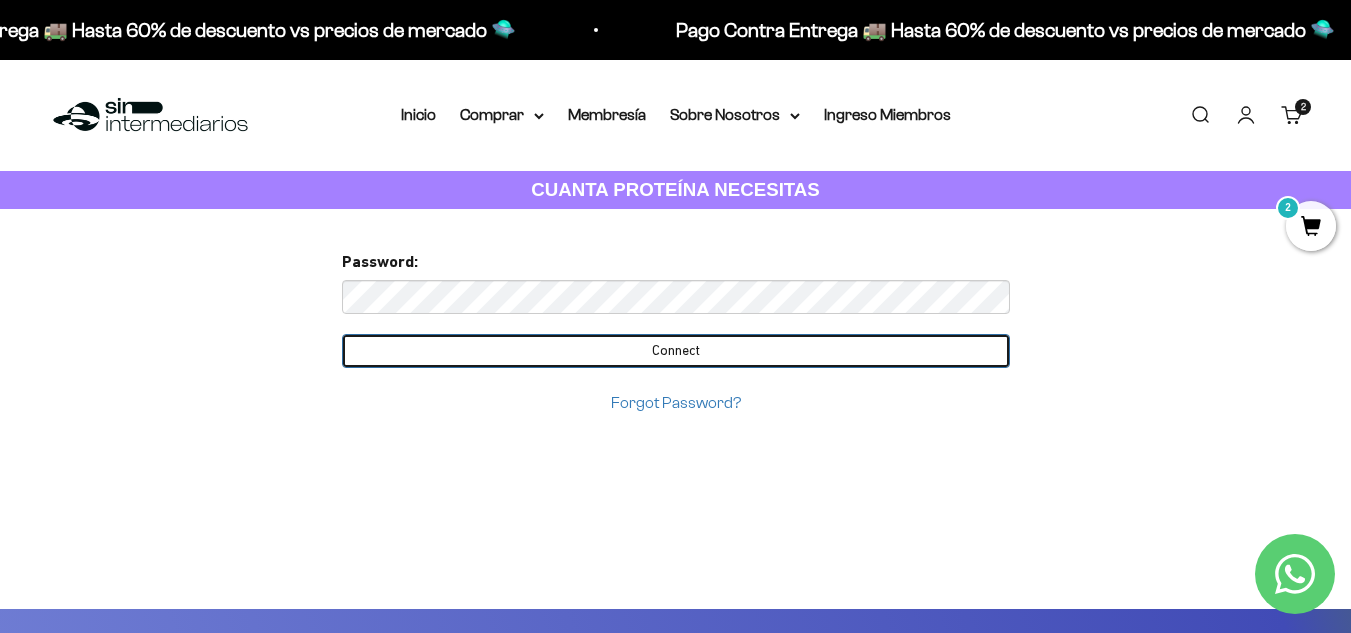 click on "Connect" at bounding box center [676, 351] 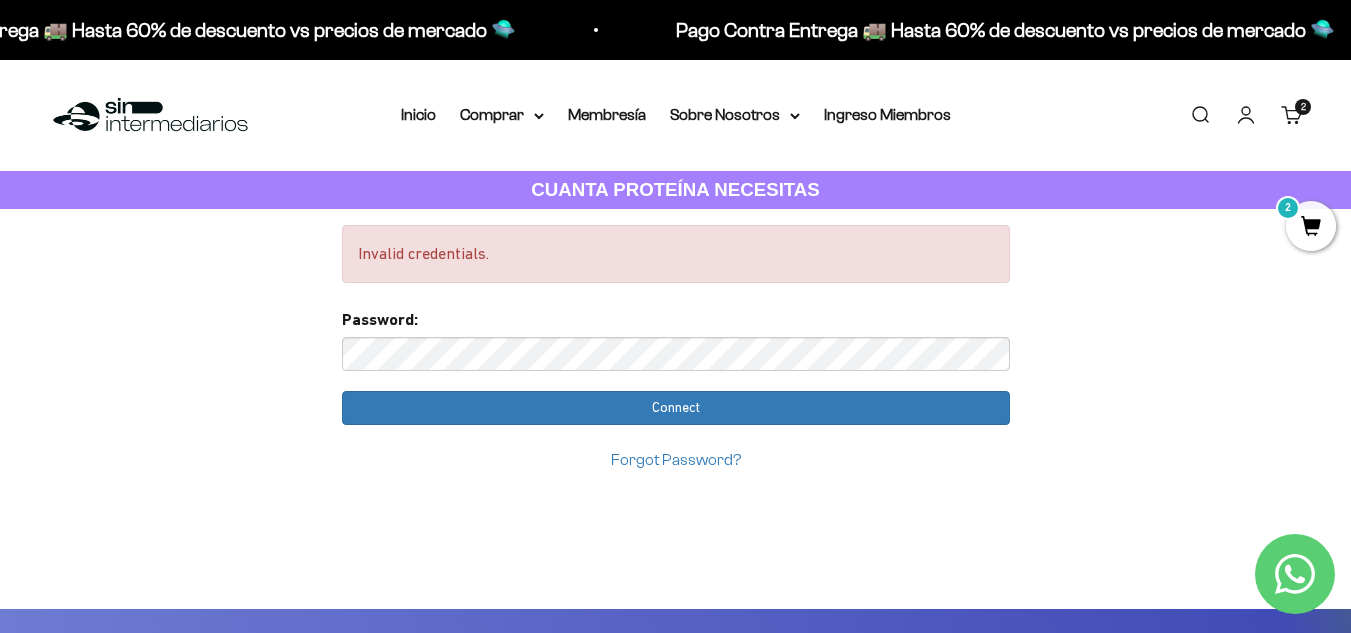 click on "Invalid credentials.
Too many requests. Please try again later.
Username:
[EMAIL_ADDRESS][DOMAIN_NAME]
Passw    ord:
Login
You already have an account
Please enter password for  [EMAIL_ADDRESS][DOMAIN_NAME]  in  SinIntermediarios  to complete your account setup with  google .
Password:
Connect
Forgot Password?" at bounding box center [675, 996] 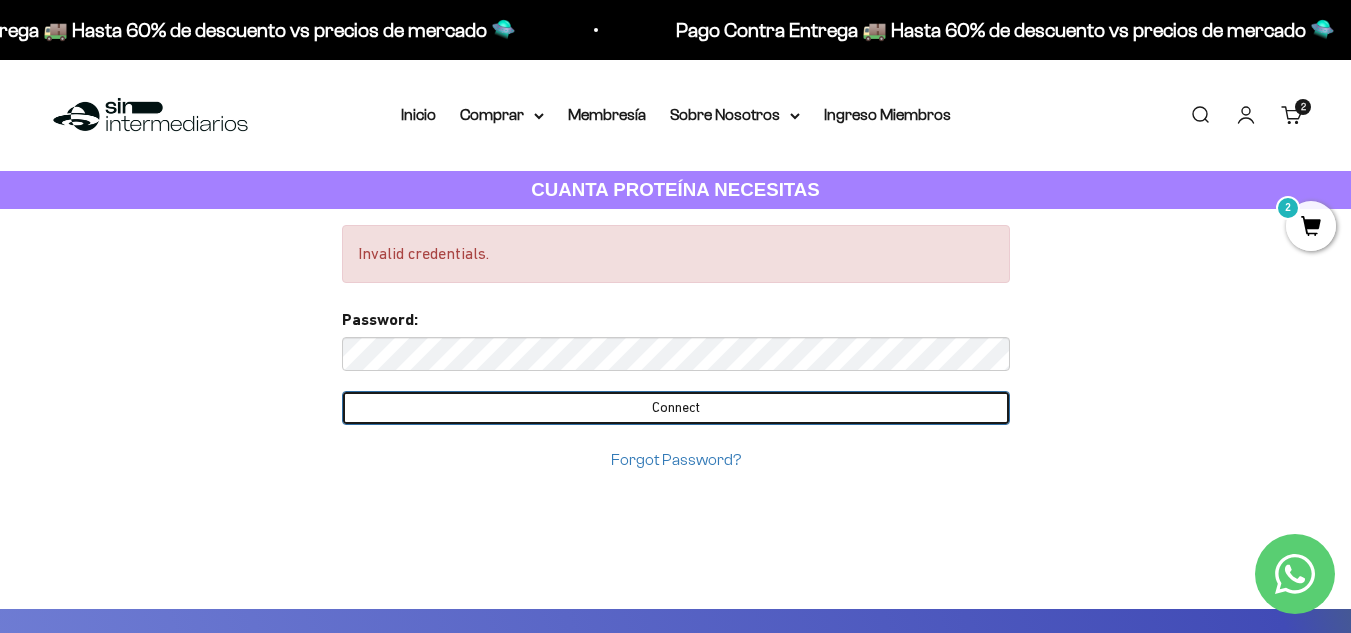 click on "Connect" at bounding box center (676, 408) 